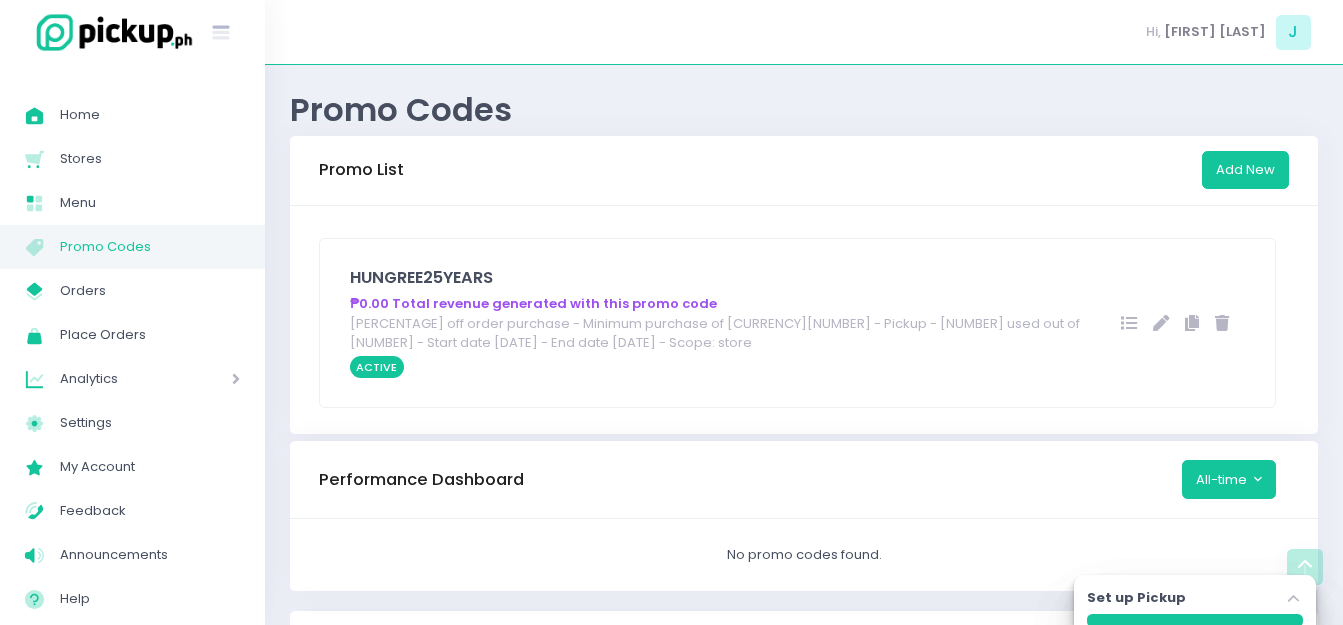 scroll, scrollTop: 600, scrollLeft: 0, axis: vertical 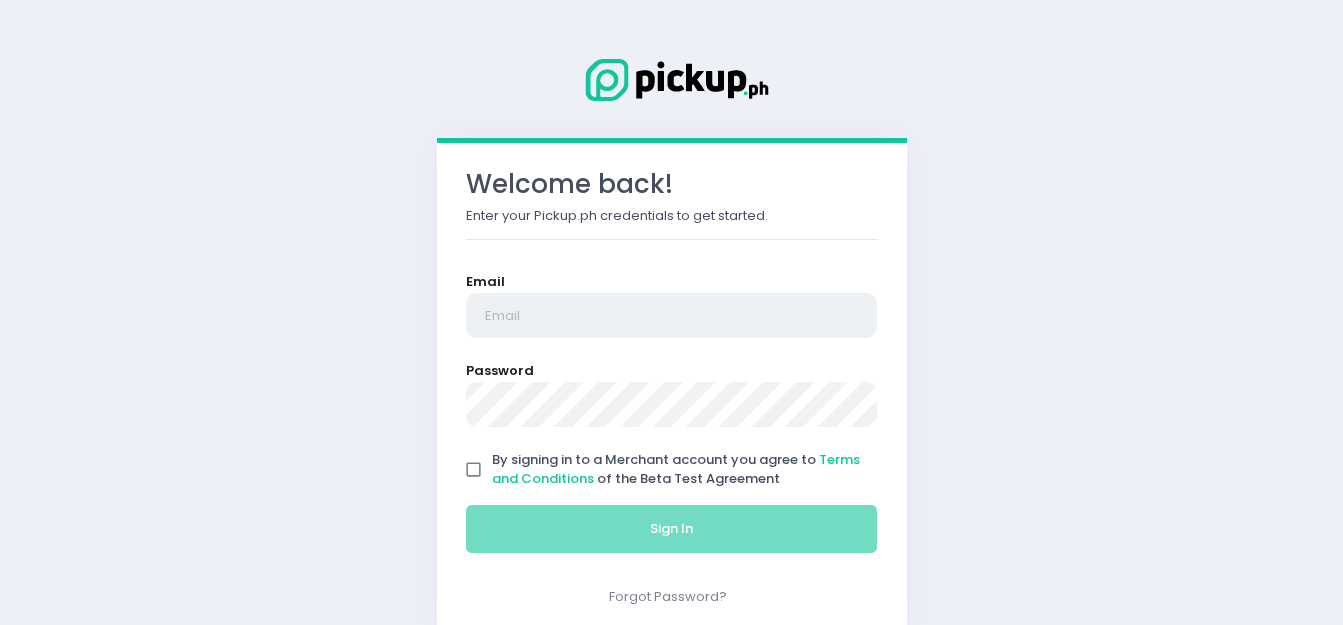 click at bounding box center [672, 316] 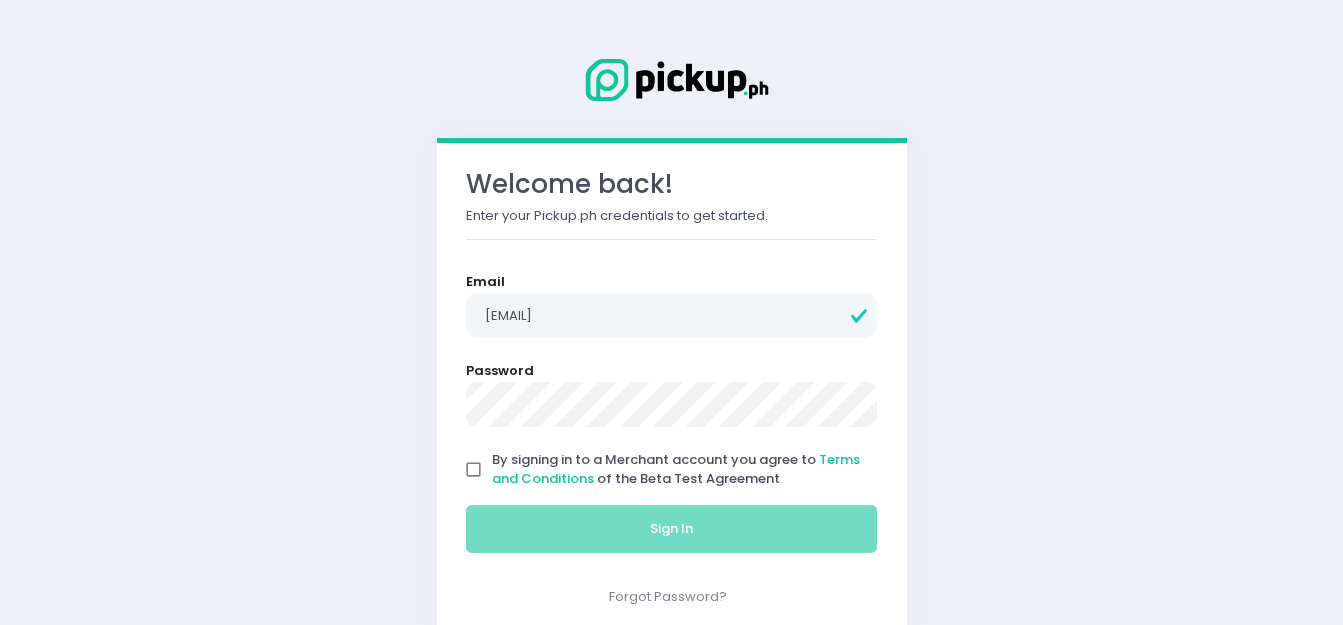 click on "By signing in to a Merchant account you agree to   Terms and Conditions   of the Beta Test Agreement" at bounding box center (474, 470) 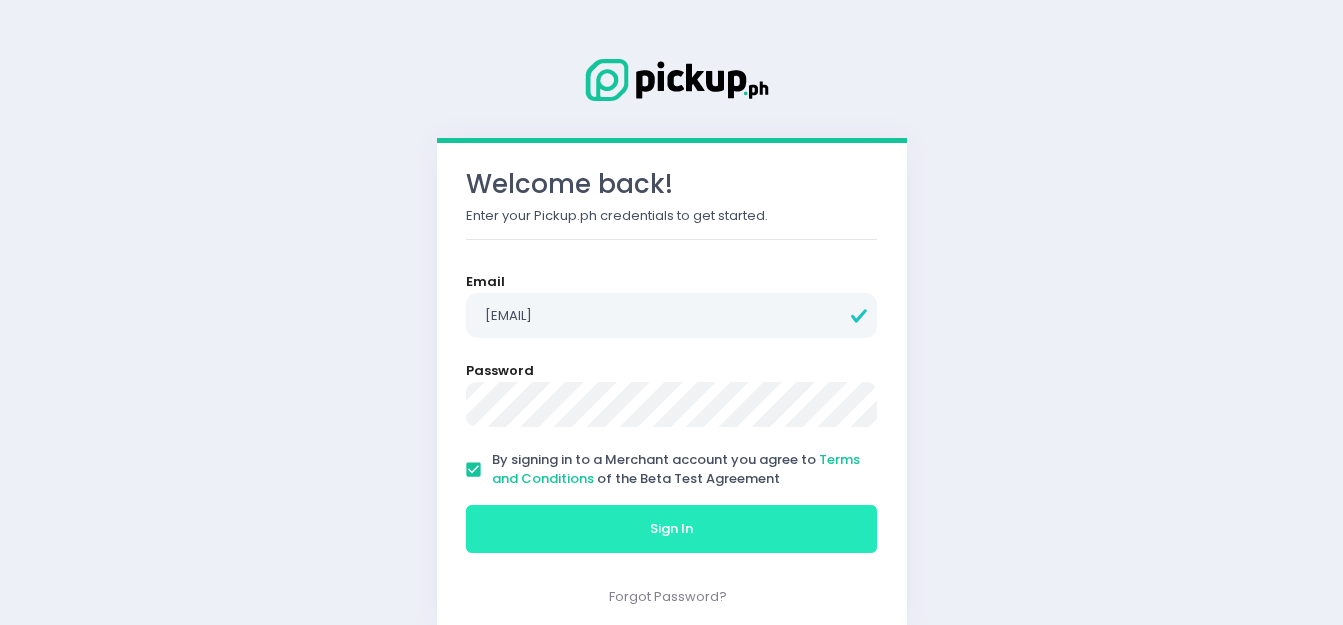 click on "Sign In" at bounding box center (672, 529) 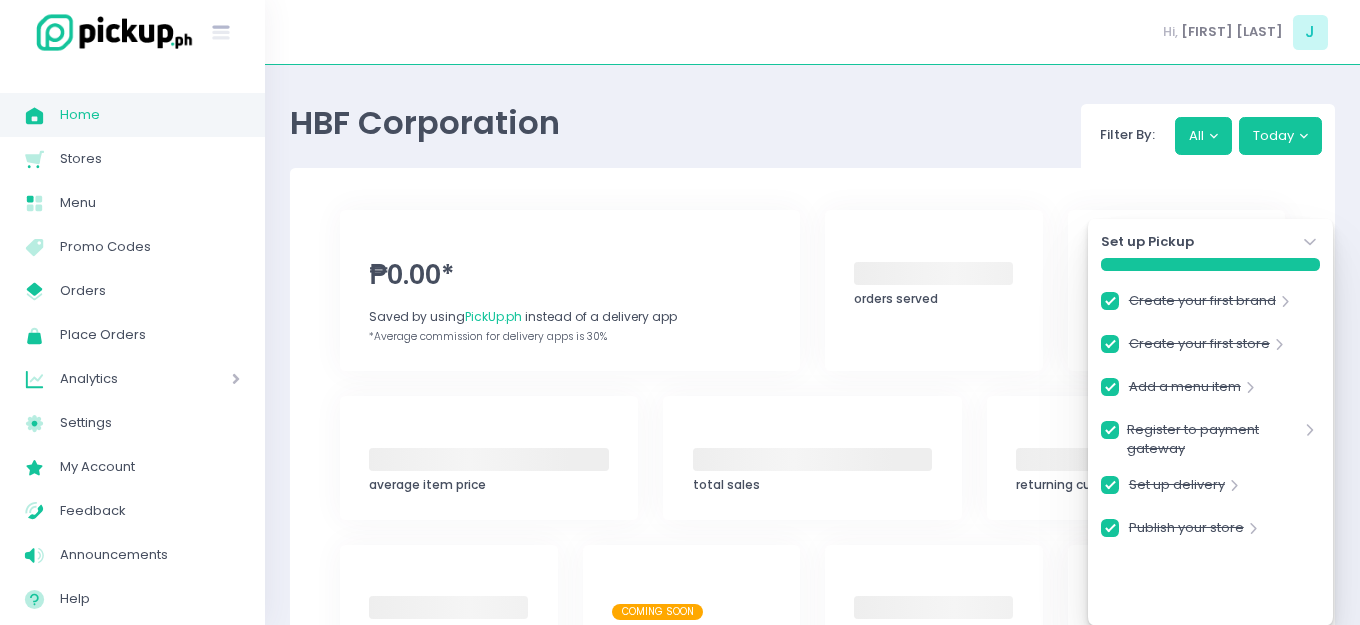 checkbox on "true" 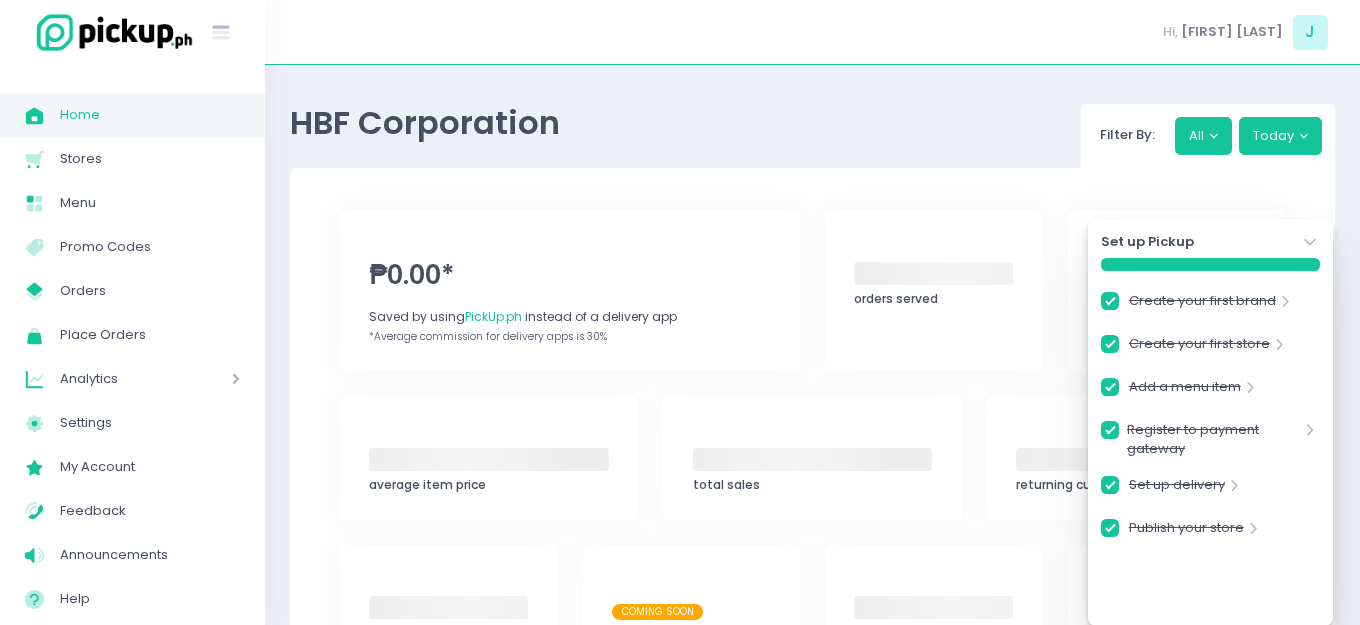 checkbox on "true" 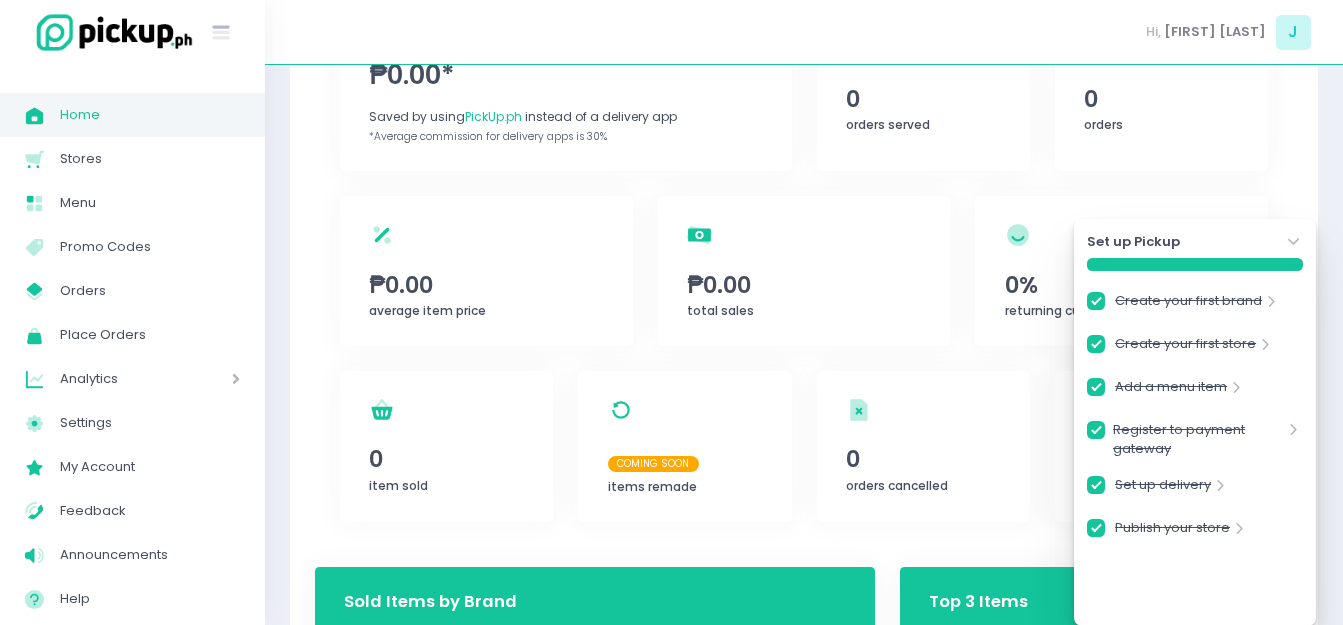 scroll, scrollTop: 0, scrollLeft: 0, axis: both 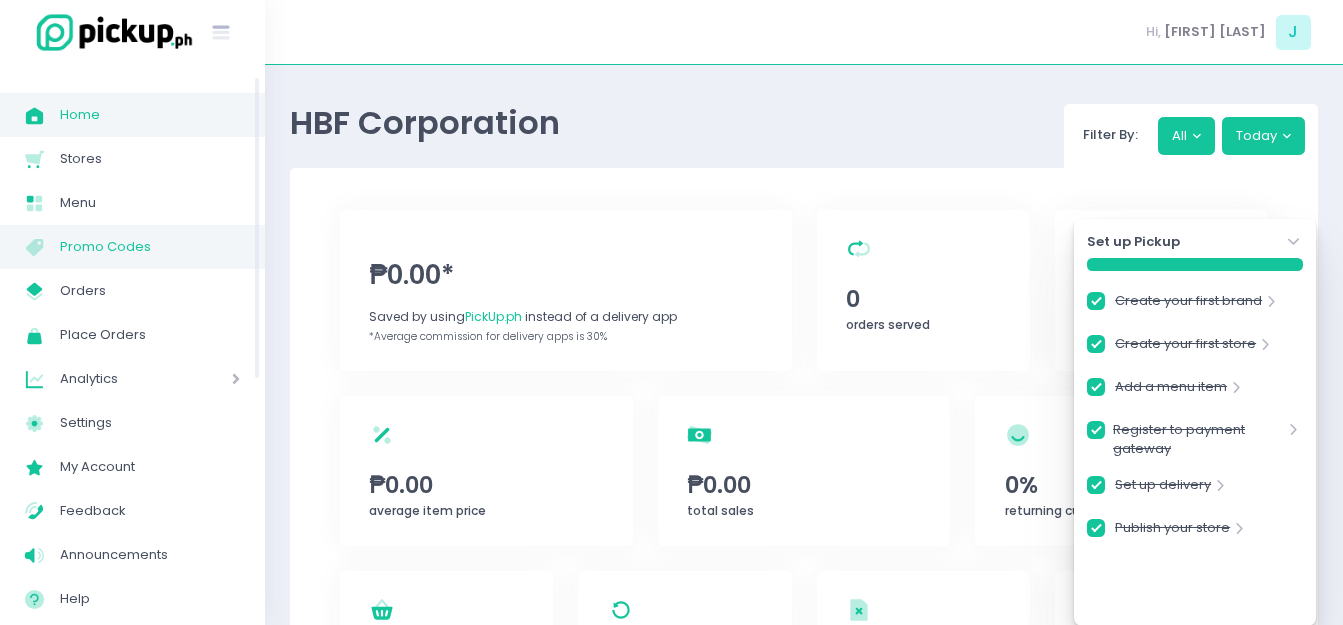 click on "Promo Codes" at bounding box center [150, 247] 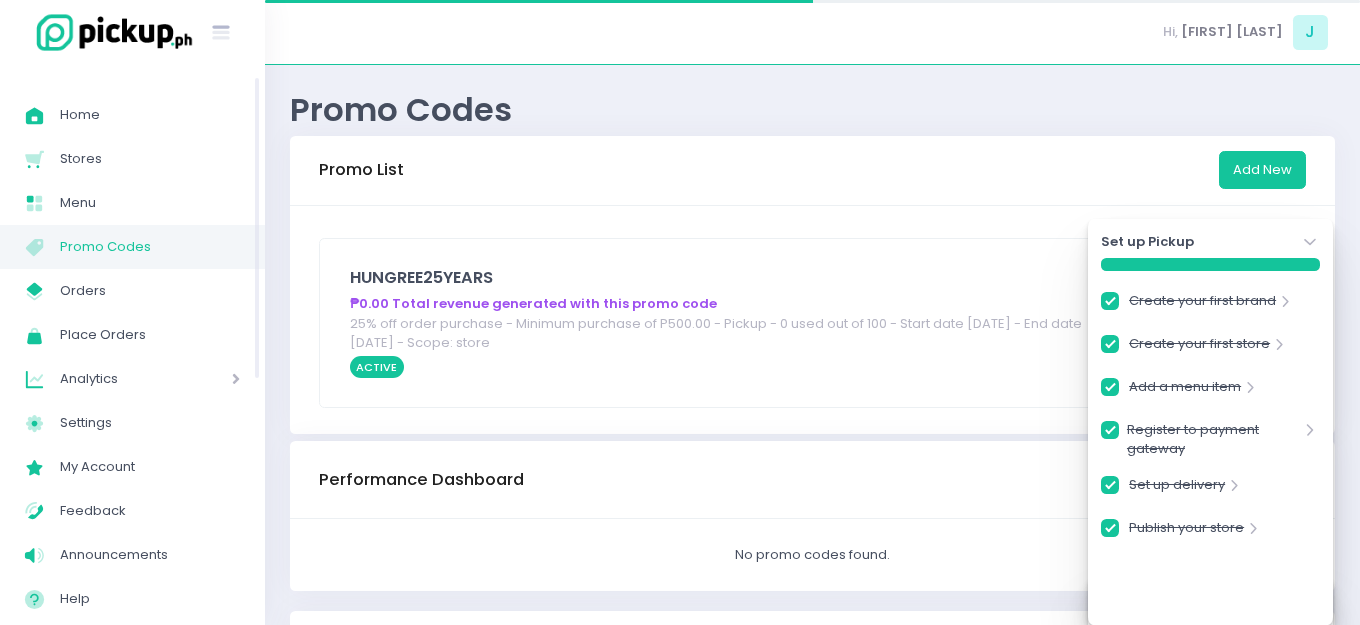 checkbox on "true" 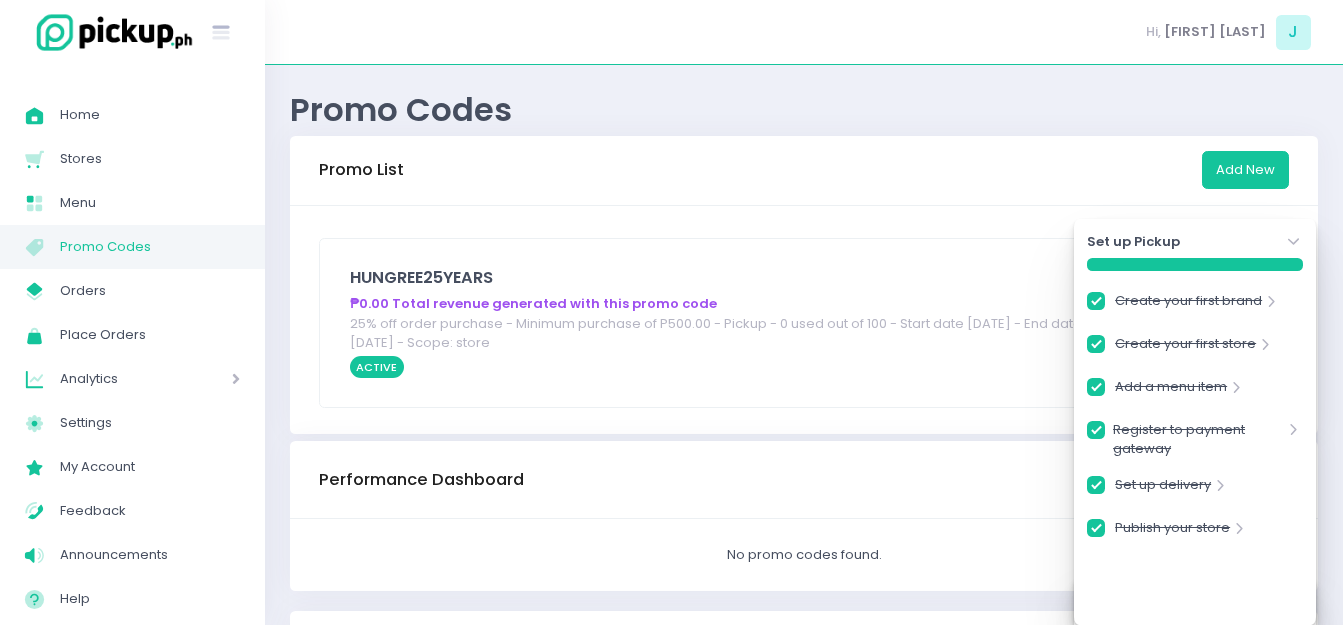 click on "Stockholm-icons / Navigation / Angle-down Created with Sketch." 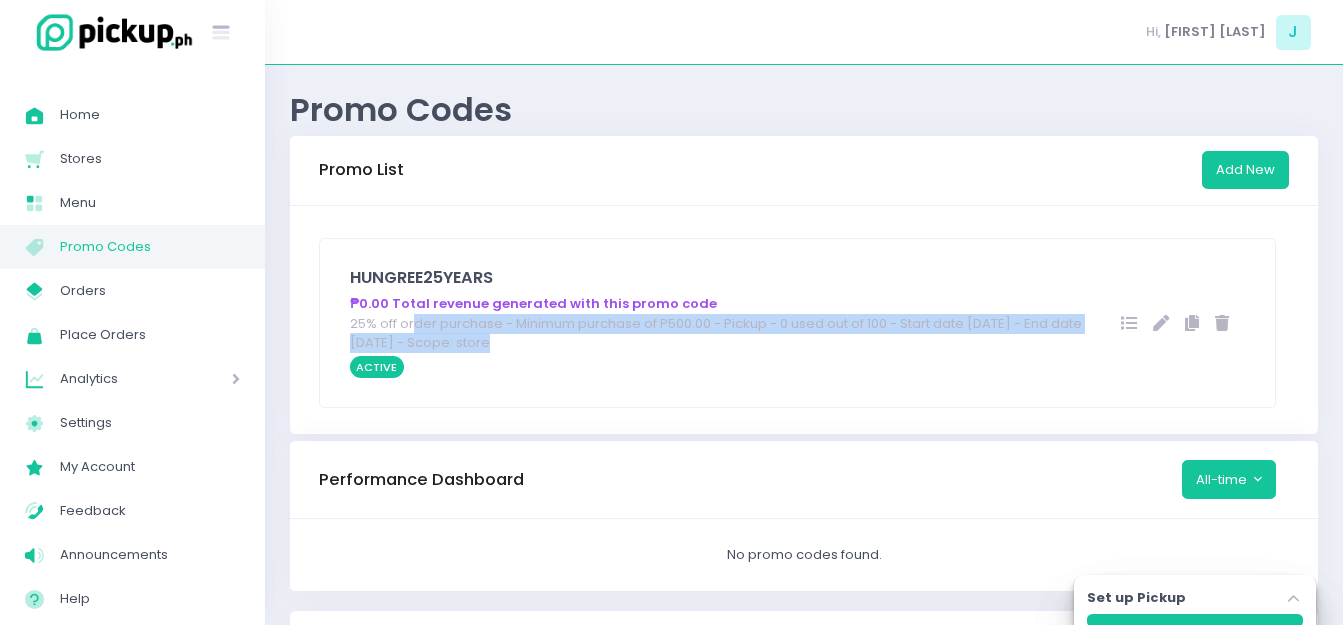 drag, startPoint x: 411, startPoint y: 322, endPoint x: 510, endPoint y: 338, distance: 100.28459 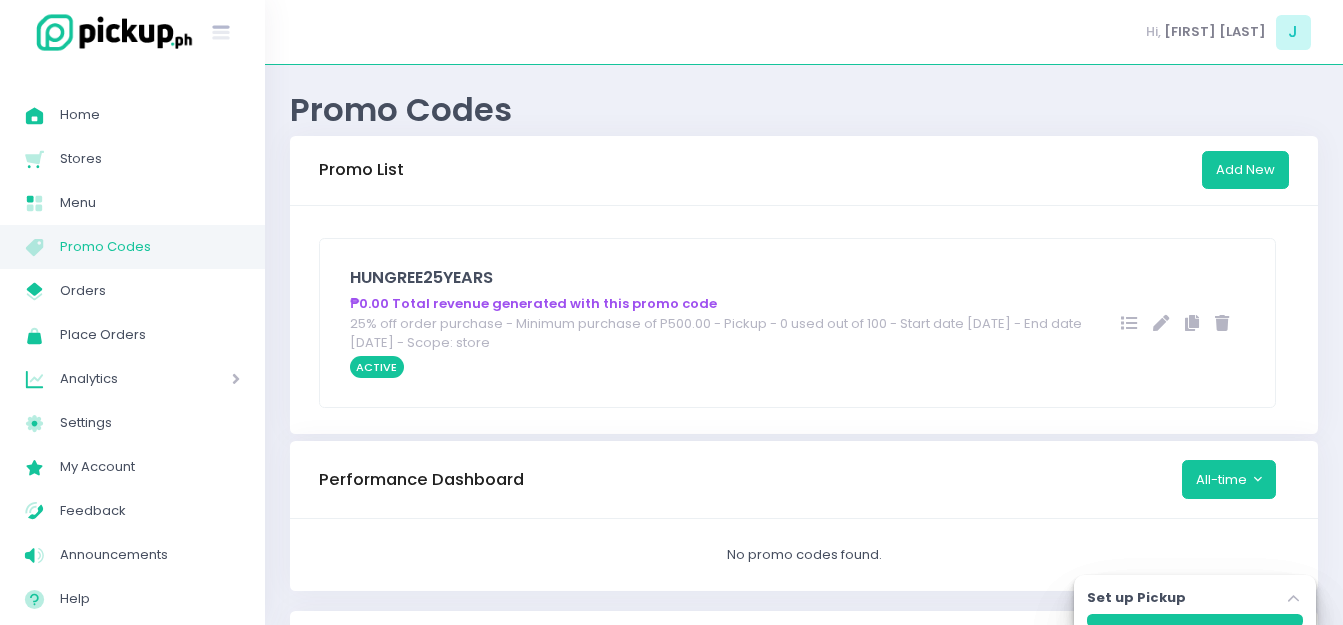 drag, startPoint x: 518, startPoint y: 339, endPoint x: 407, endPoint y: 311, distance: 114.47707 